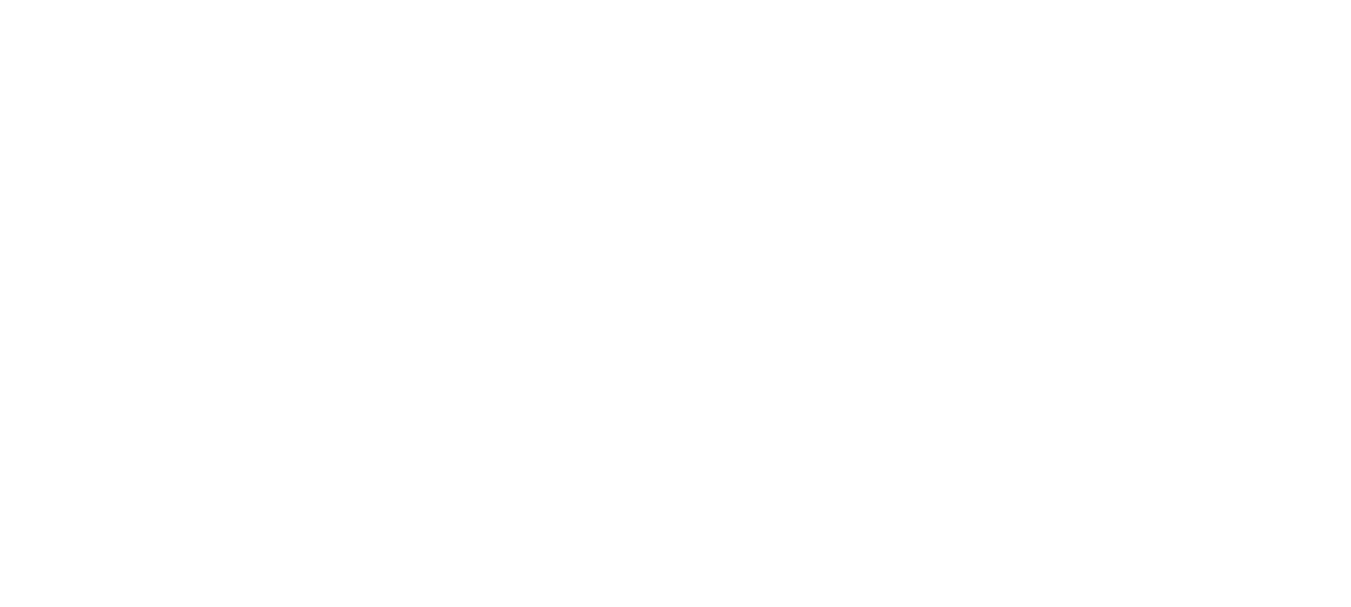 scroll, scrollTop: 0, scrollLeft: 0, axis: both 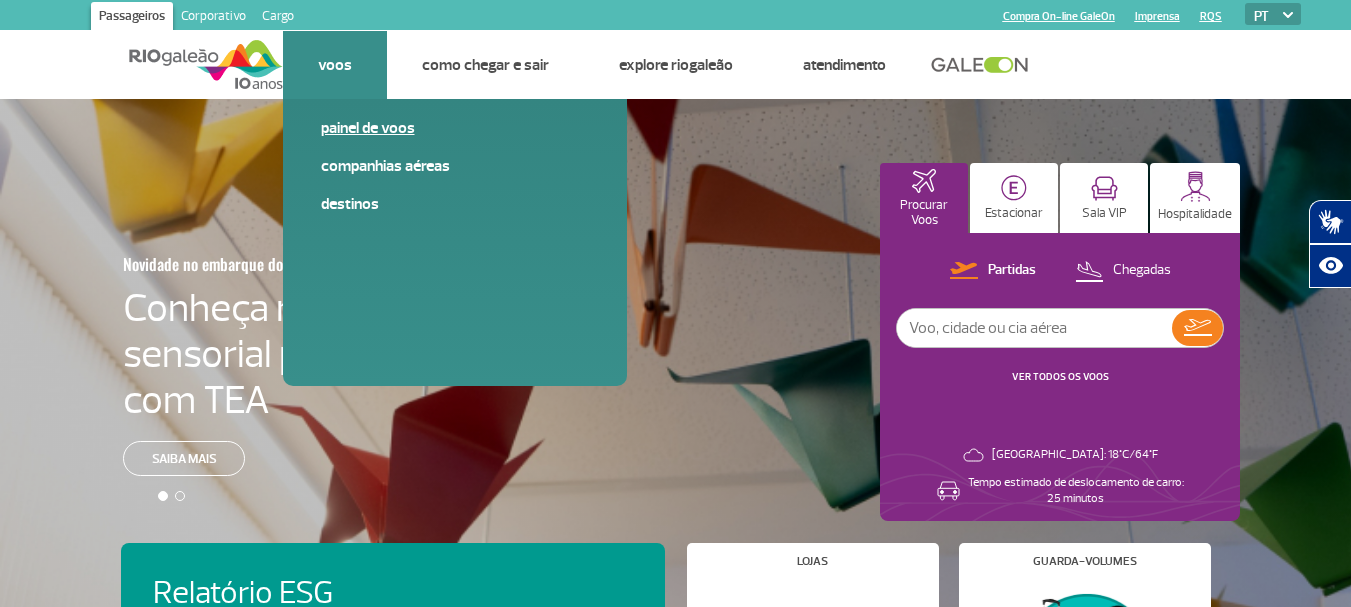 click on "Painel de voos" at bounding box center (455, 128) 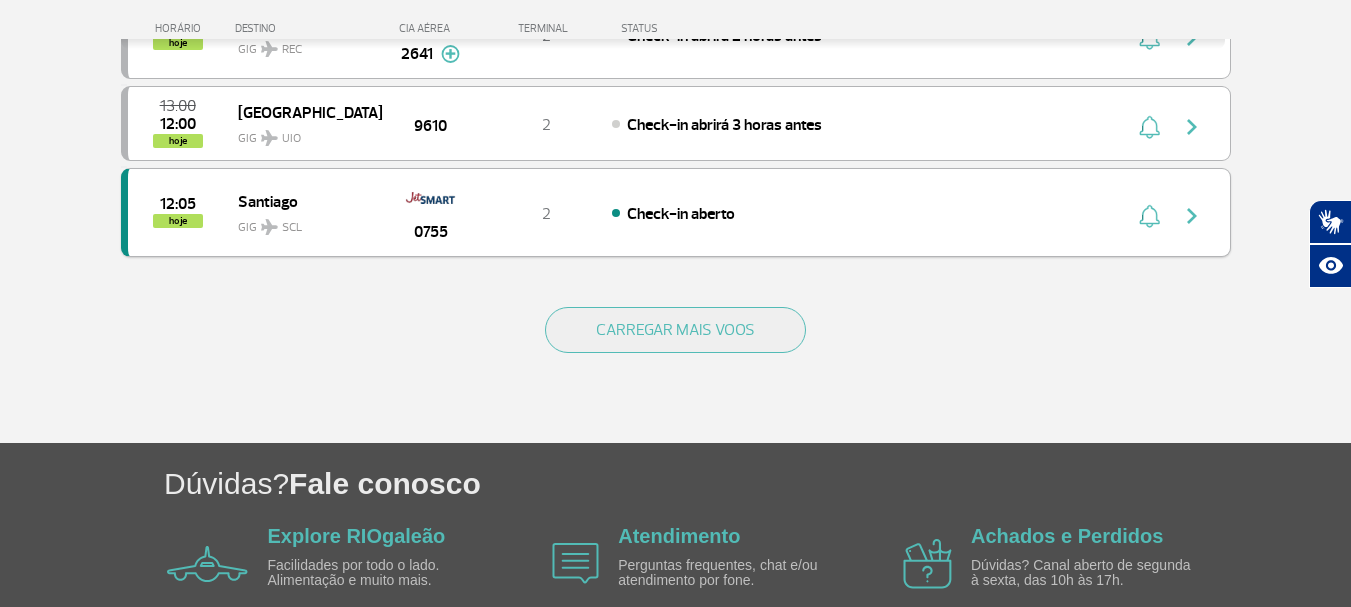 scroll, scrollTop: 1888, scrollLeft: 0, axis: vertical 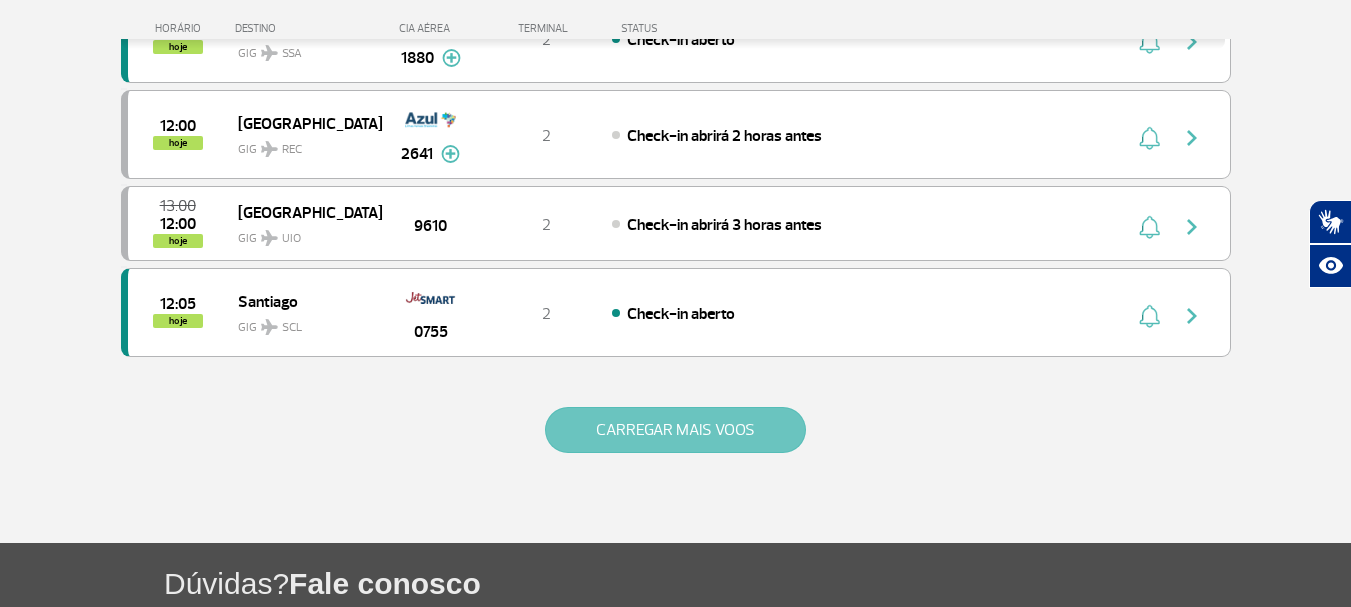 click on "CARREGAR MAIS VOOS" at bounding box center [675, 430] 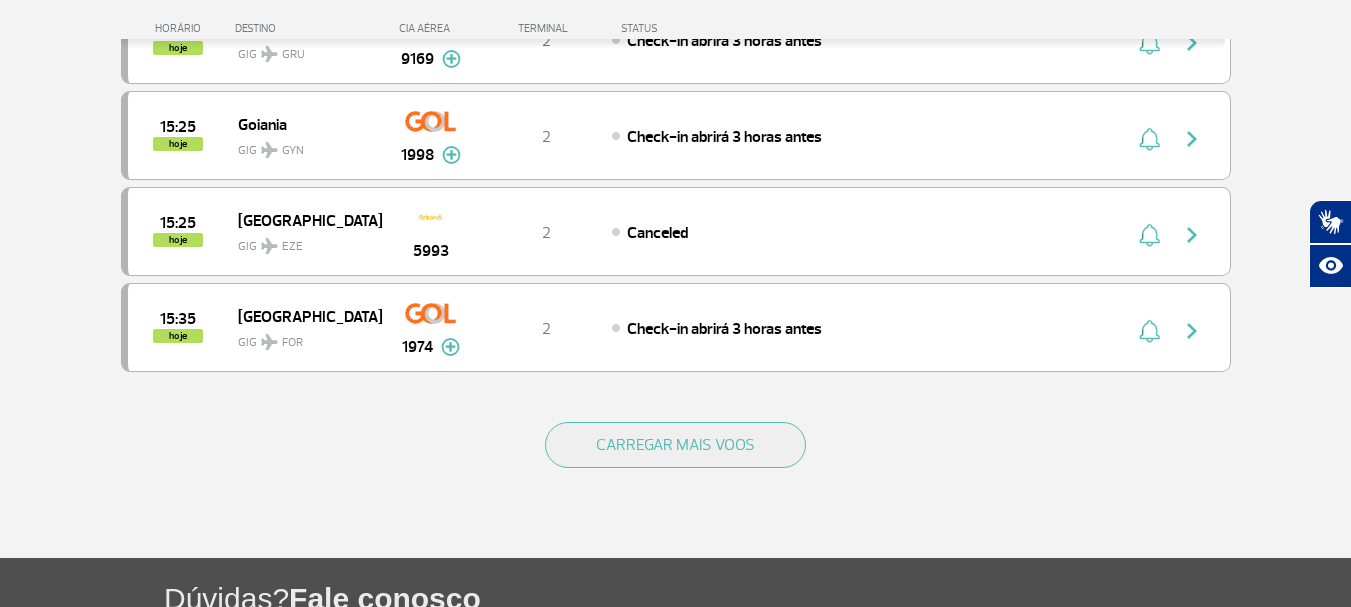 scroll, scrollTop: 3994, scrollLeft: 0, axis: vertical 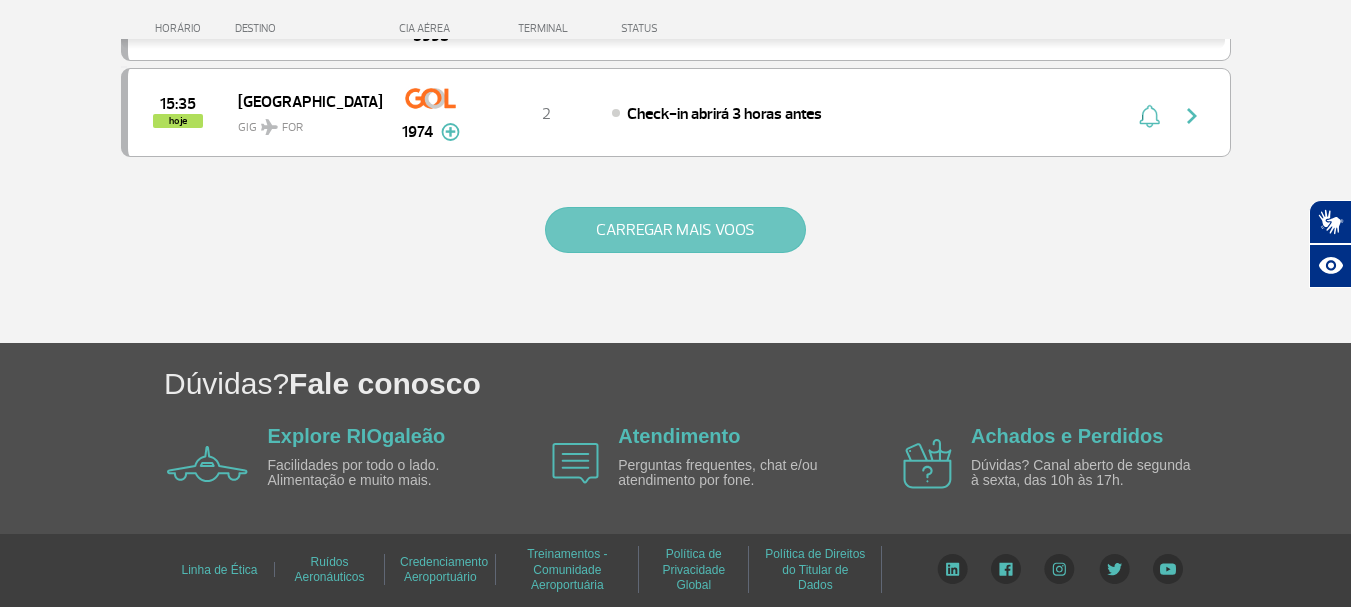 click on "CARREGAR MAIS VOOS" at bounding box center (676, 262) 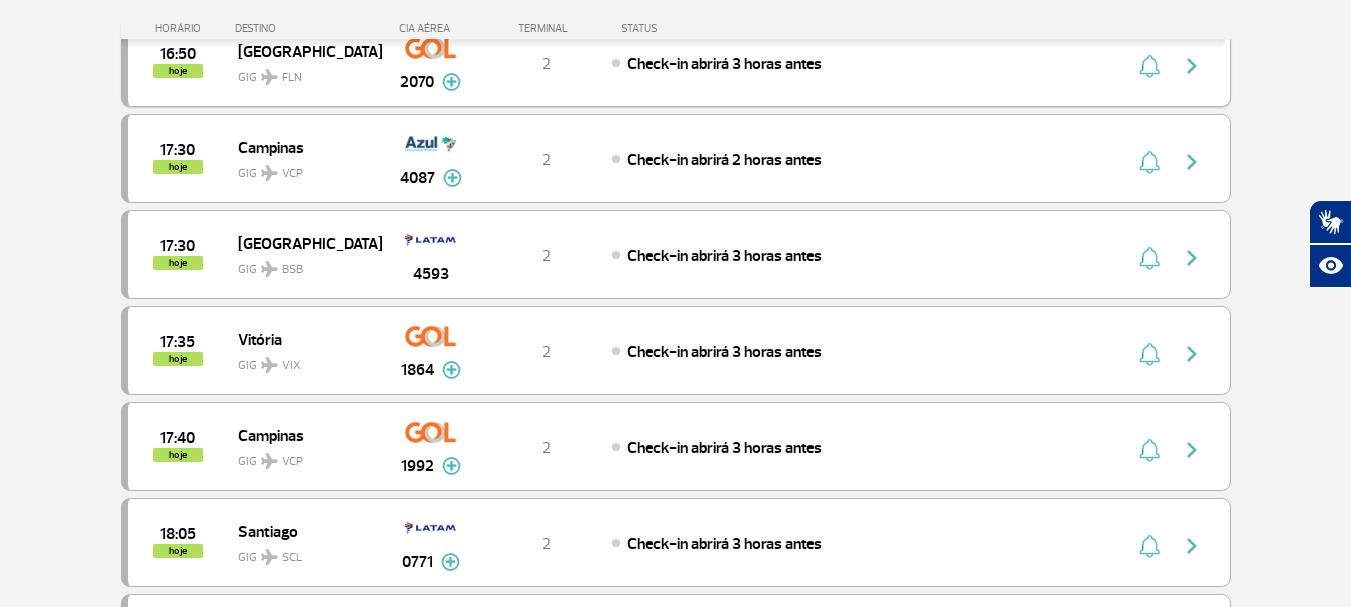 scroll, scrollTop: 5194, scrollLeft: 0, axis: vertical 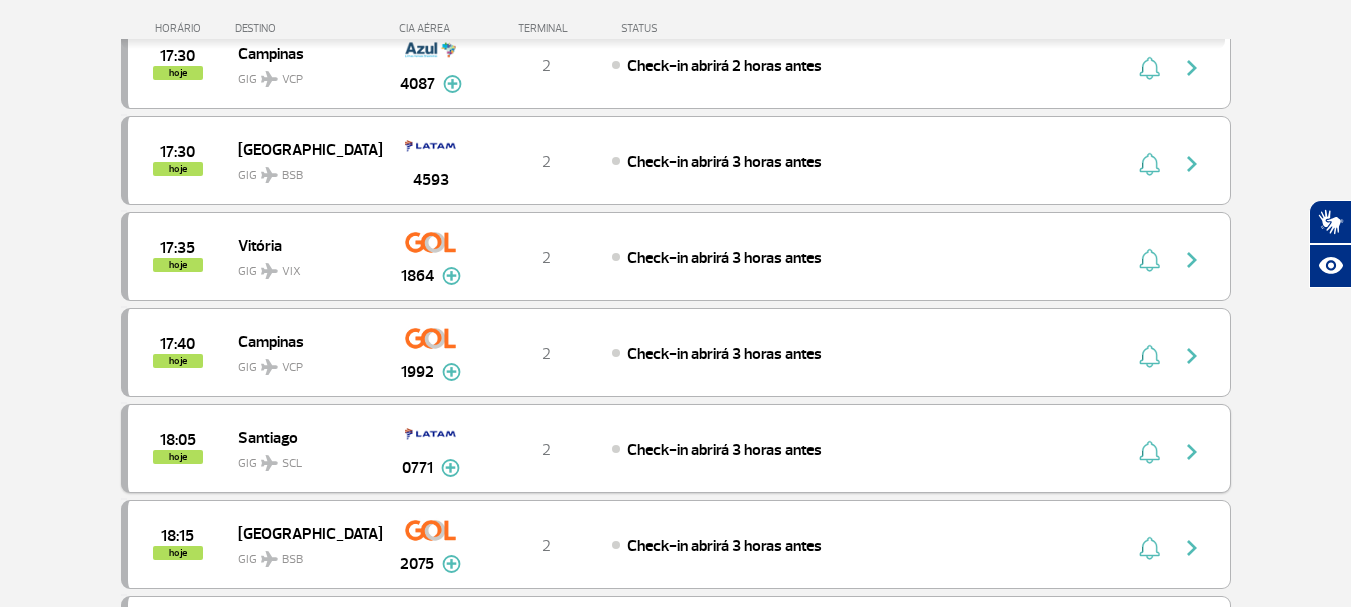click on "18:05 hoje Santiago GIG  SCL 0771 2  Check-in abrirá 3 horas antes  Parcerias:  Quantas Airlines   3895   Quantas Airlines   3897   Delta Airlines   6289" at bounding box center [676, 448] 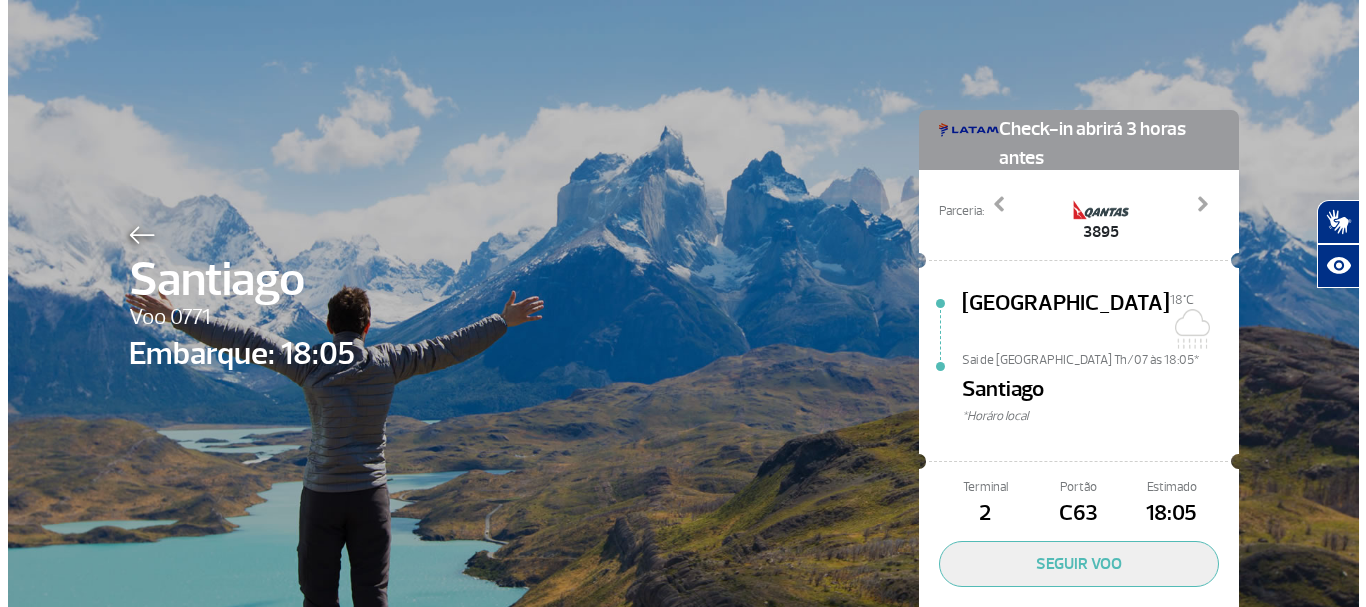 scroll, scrollTop: 0, scrollLeft: 0, axis: both 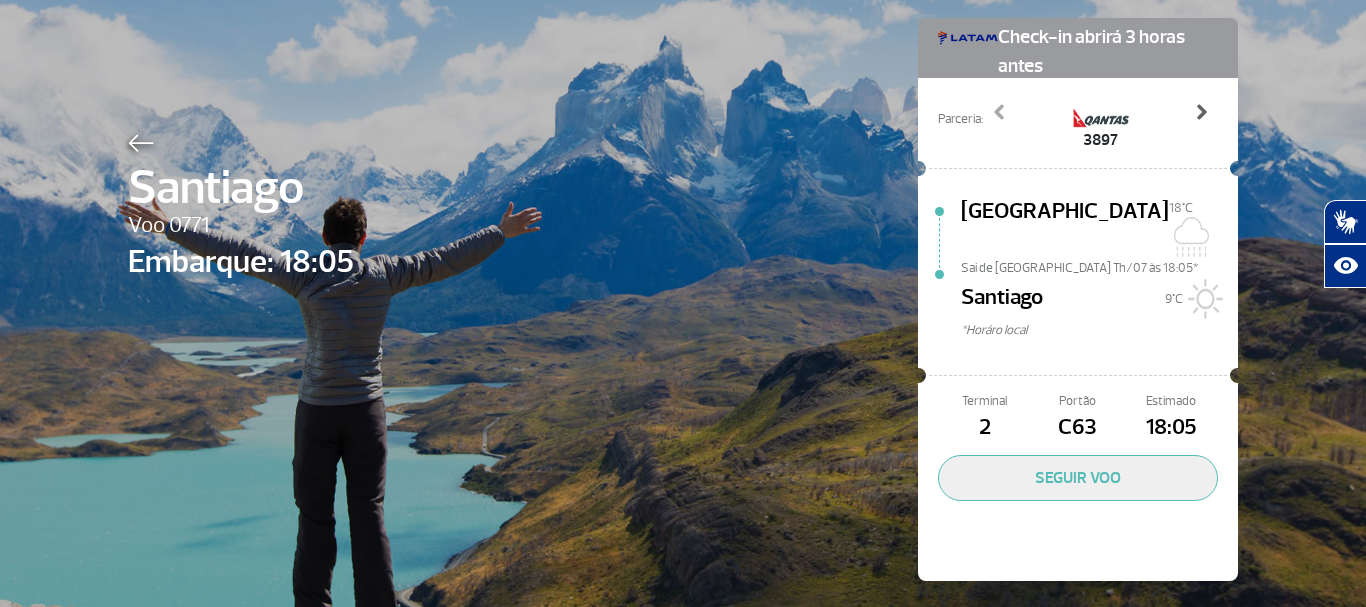 click 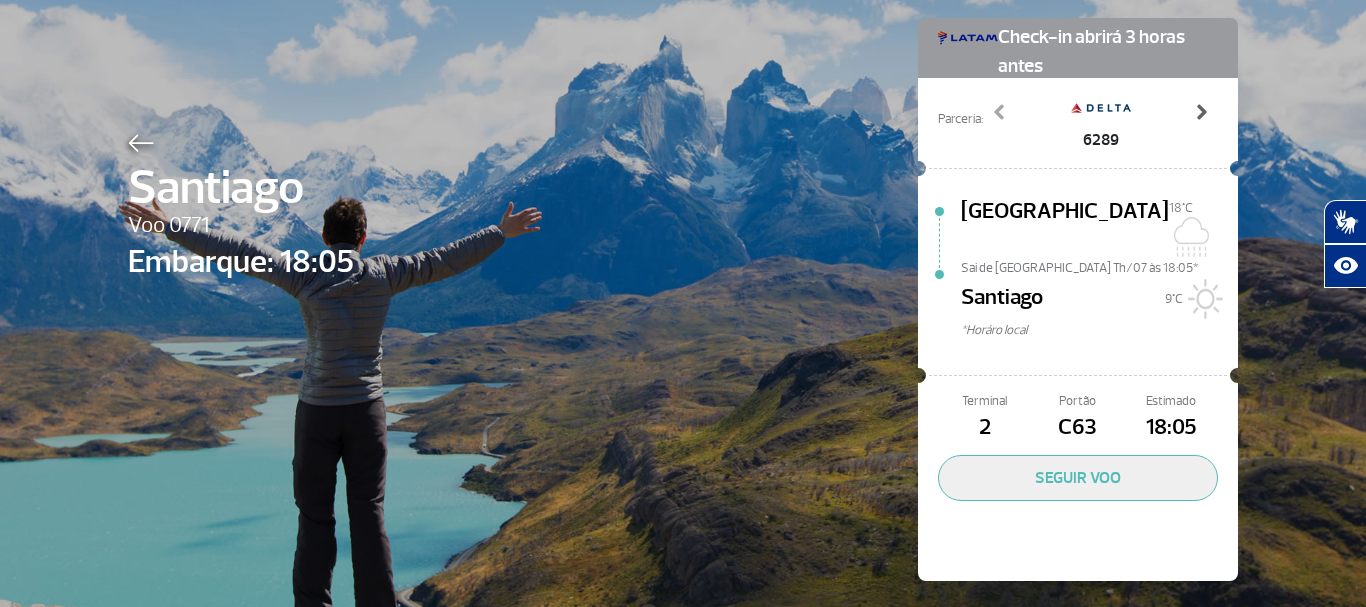 click 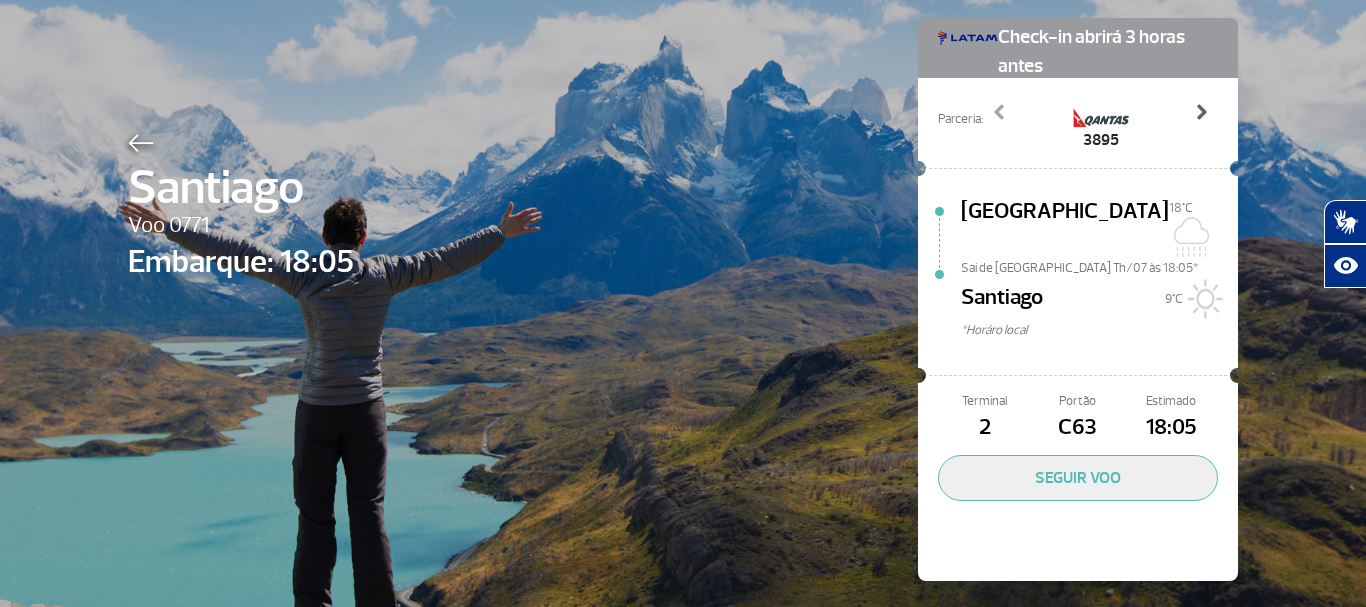 click 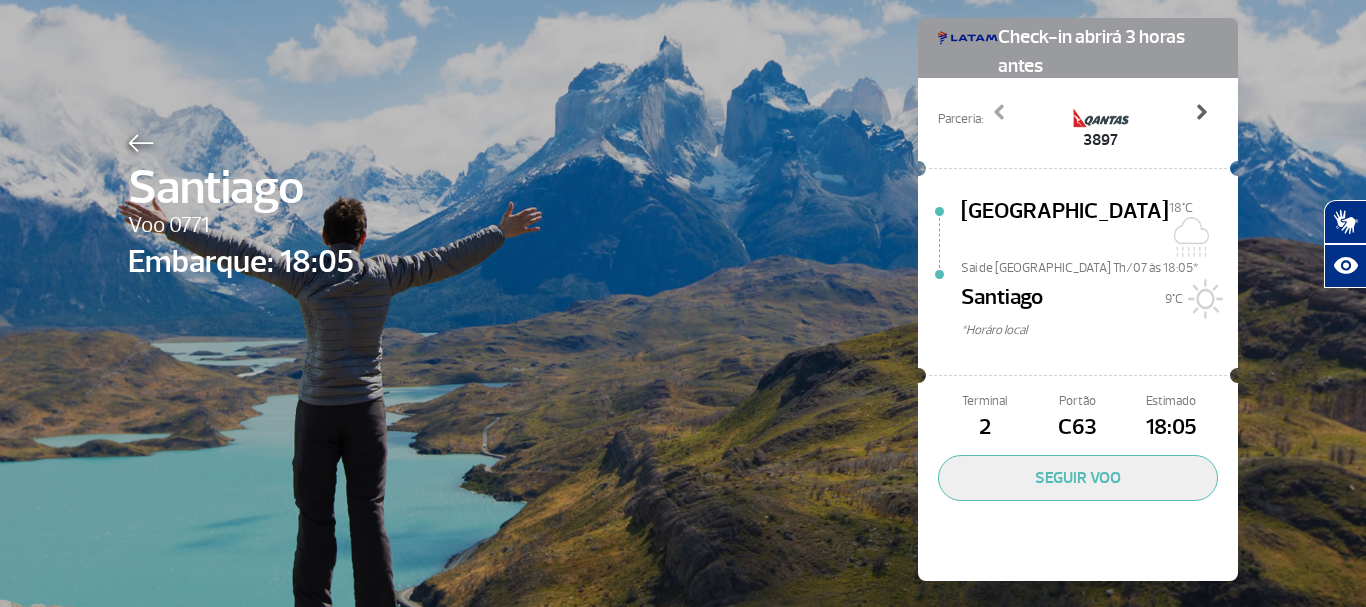 click 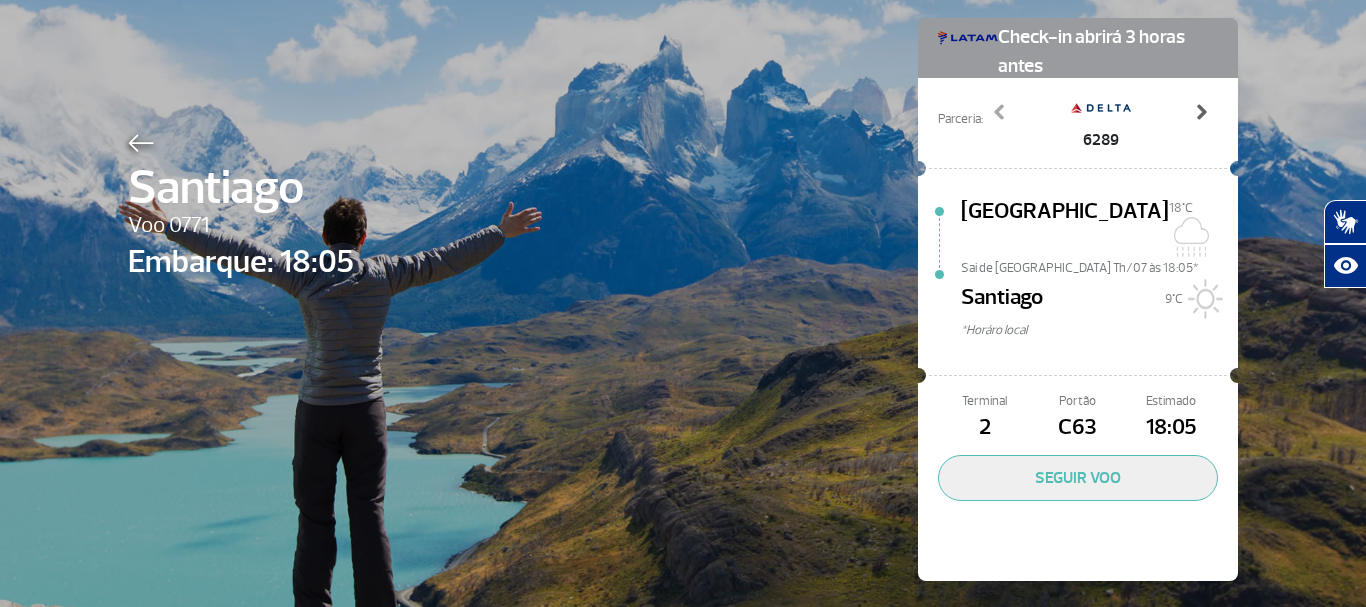 click 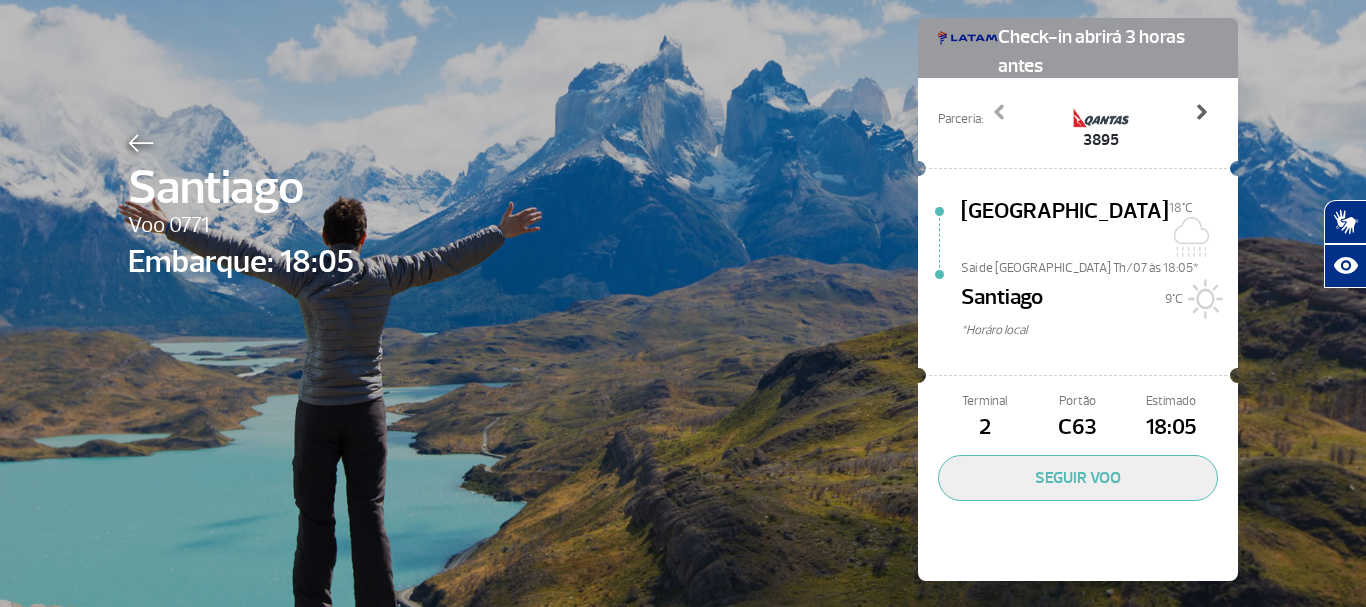 click 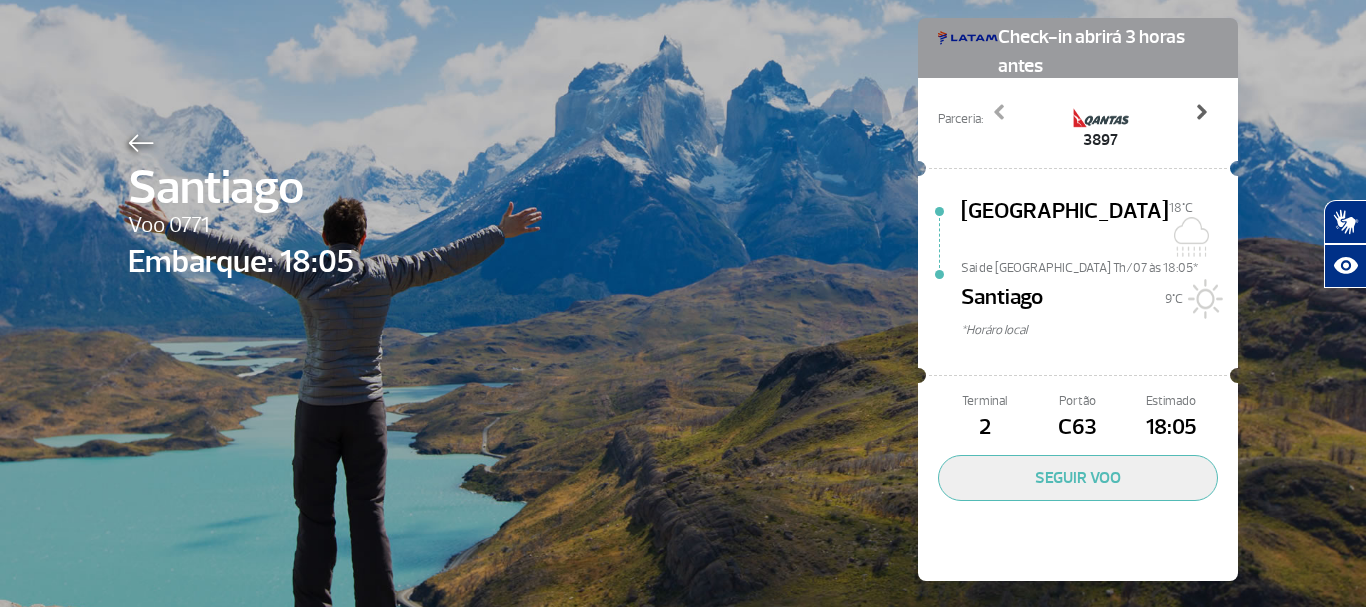 click 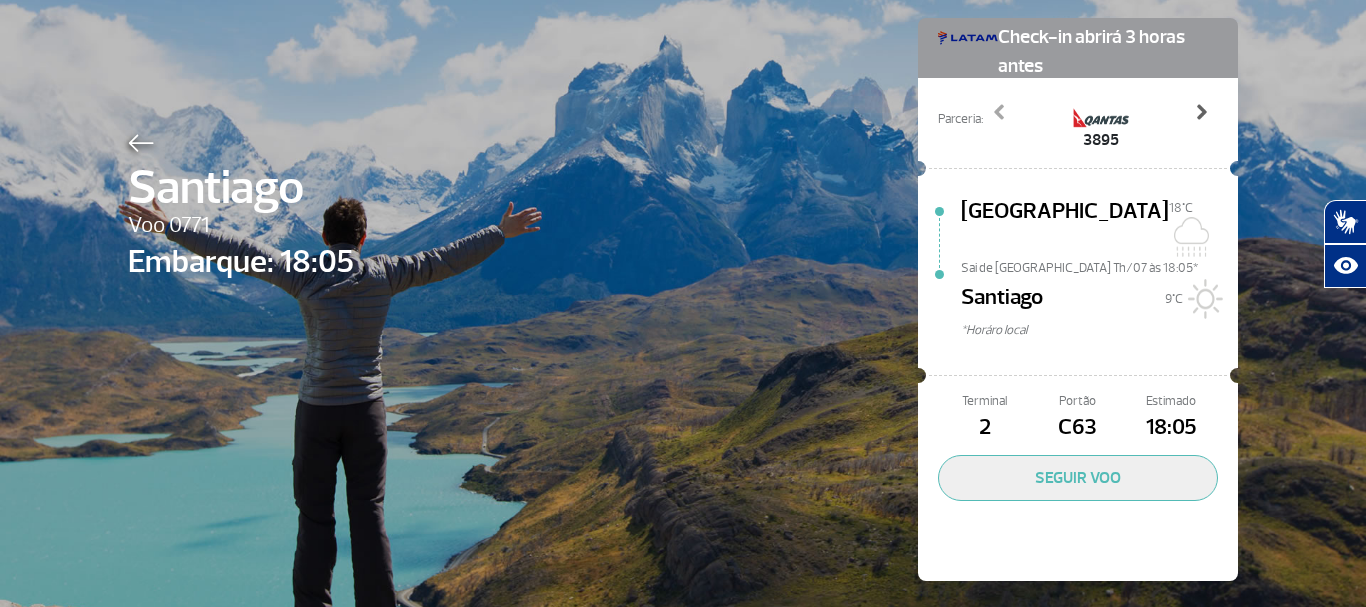 click 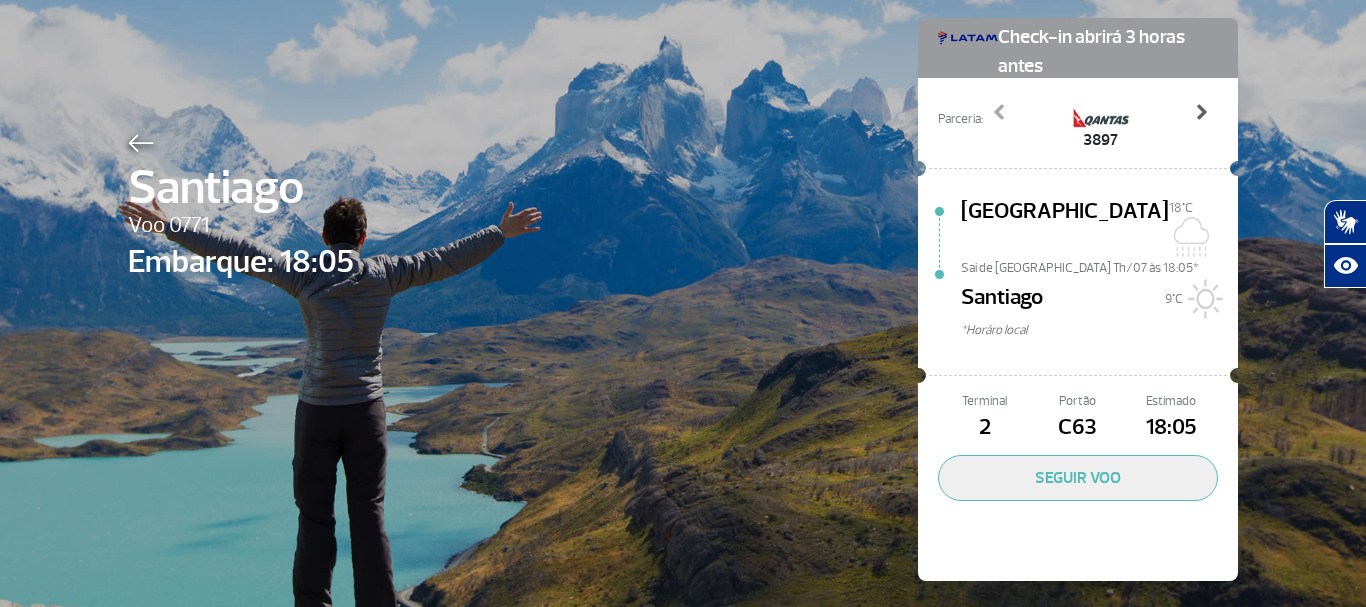 click 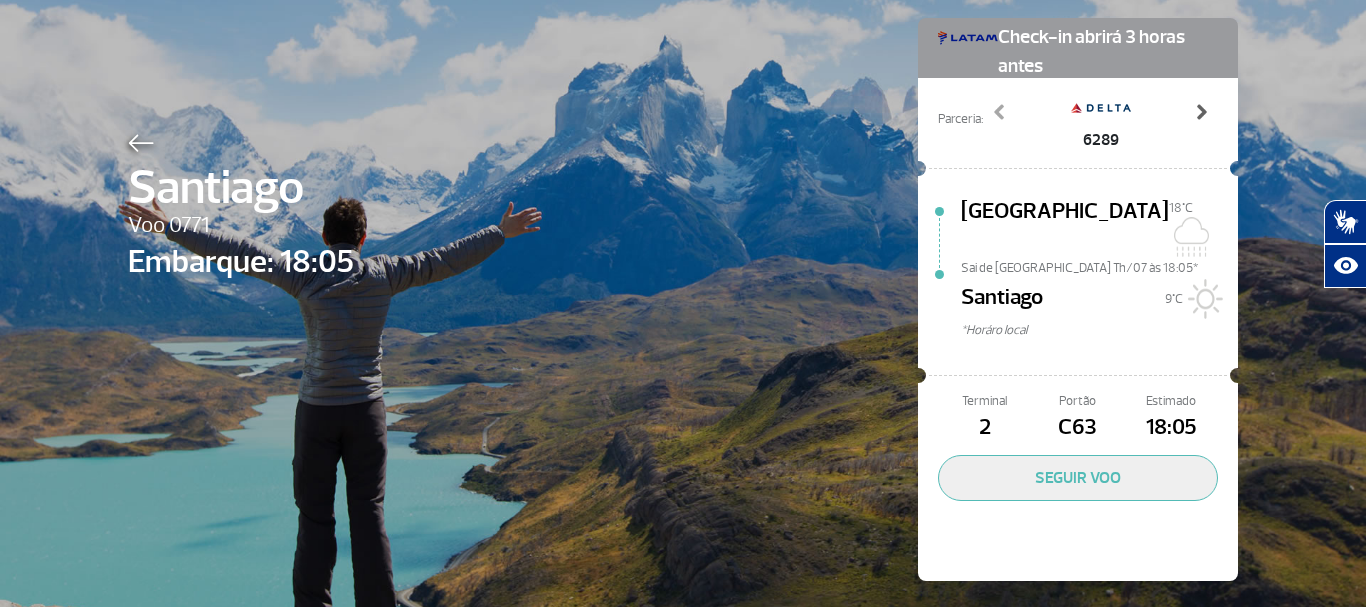 click 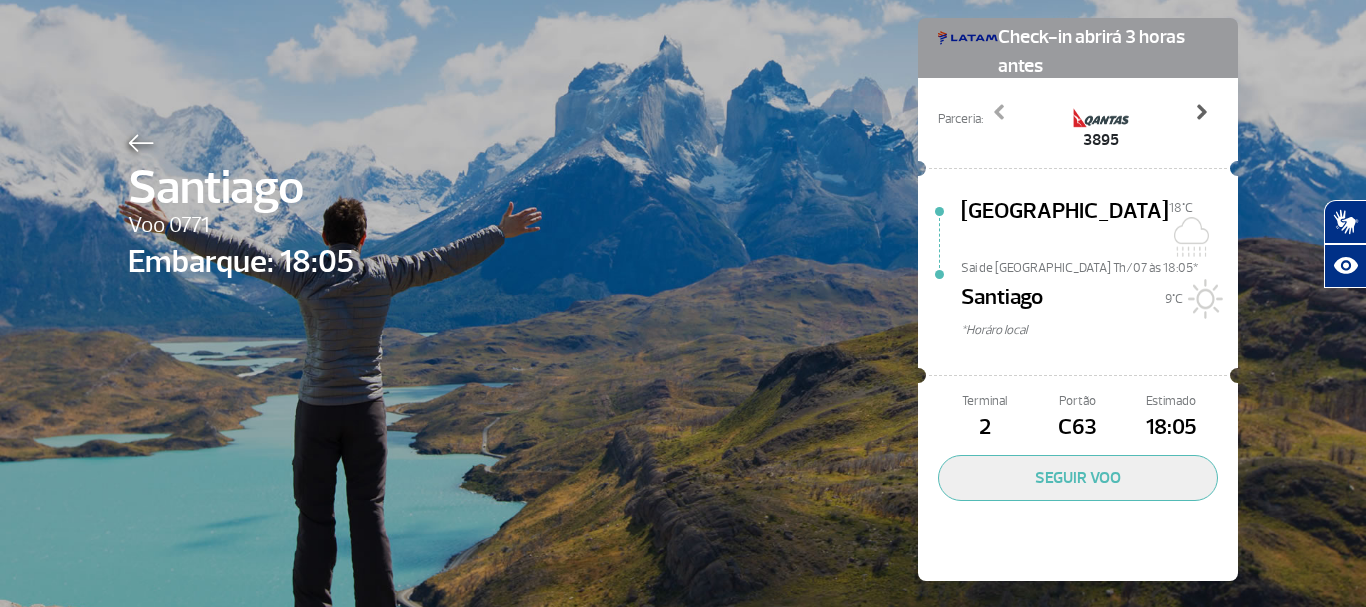 click 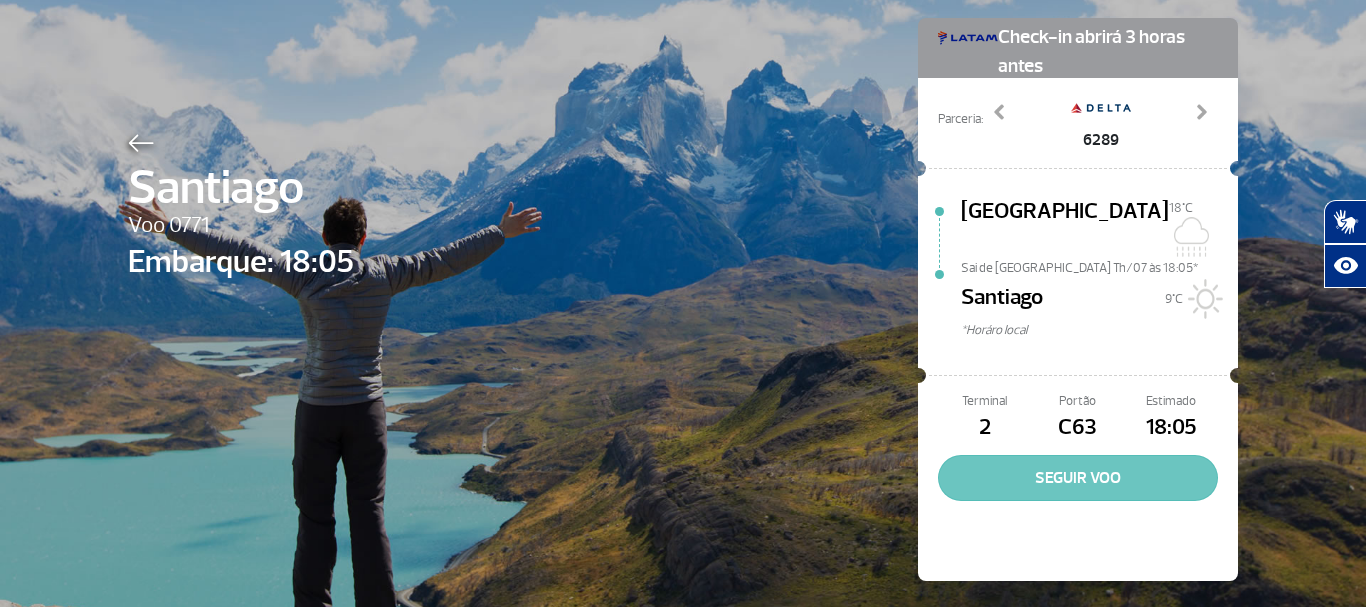 click on "SEGUIR VOO" 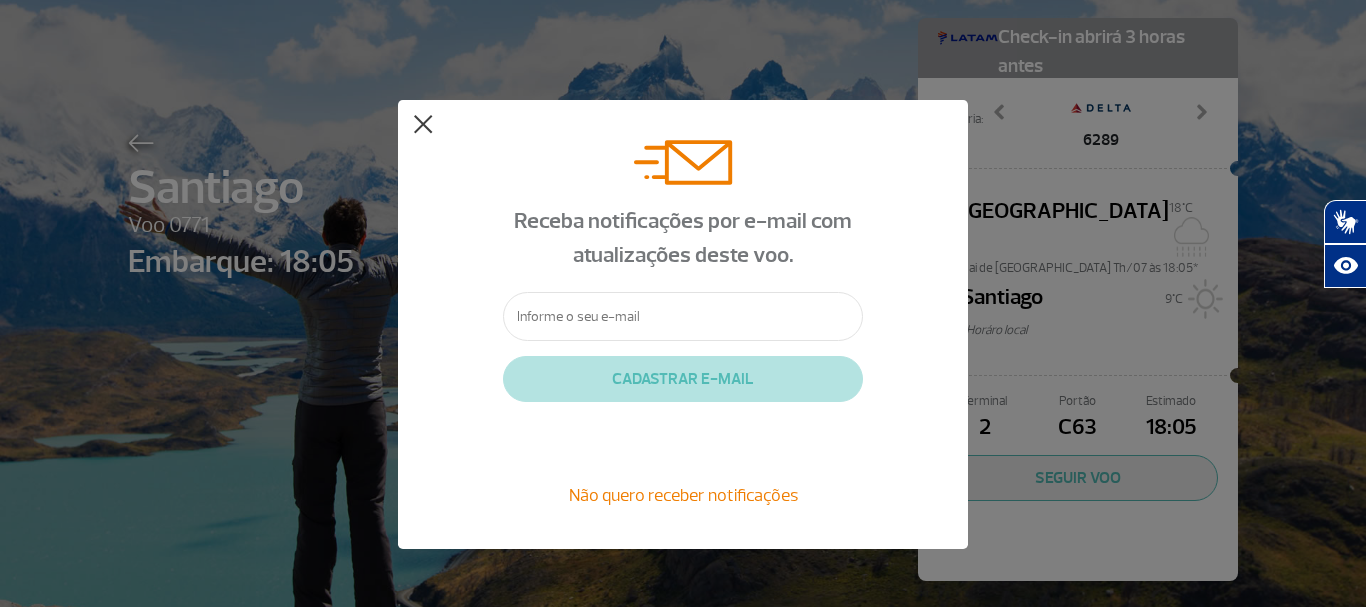 click 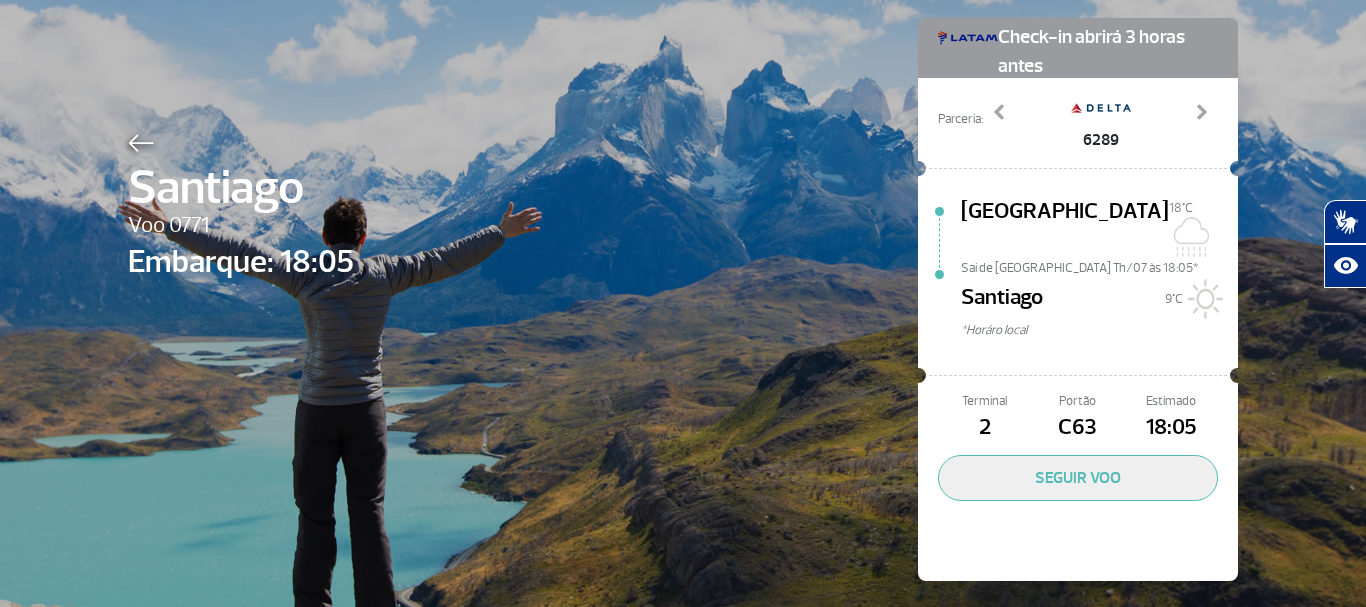 click 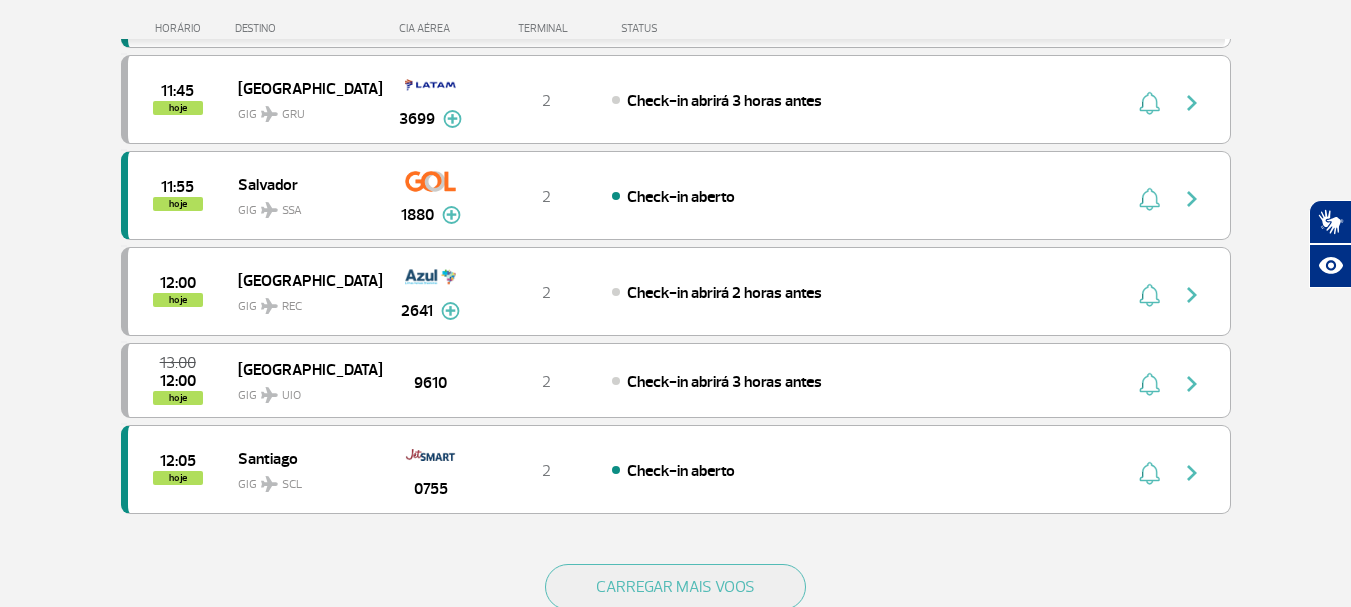 scroll, scrollTop: 2088, scrollLeft: 0, axis: vertical 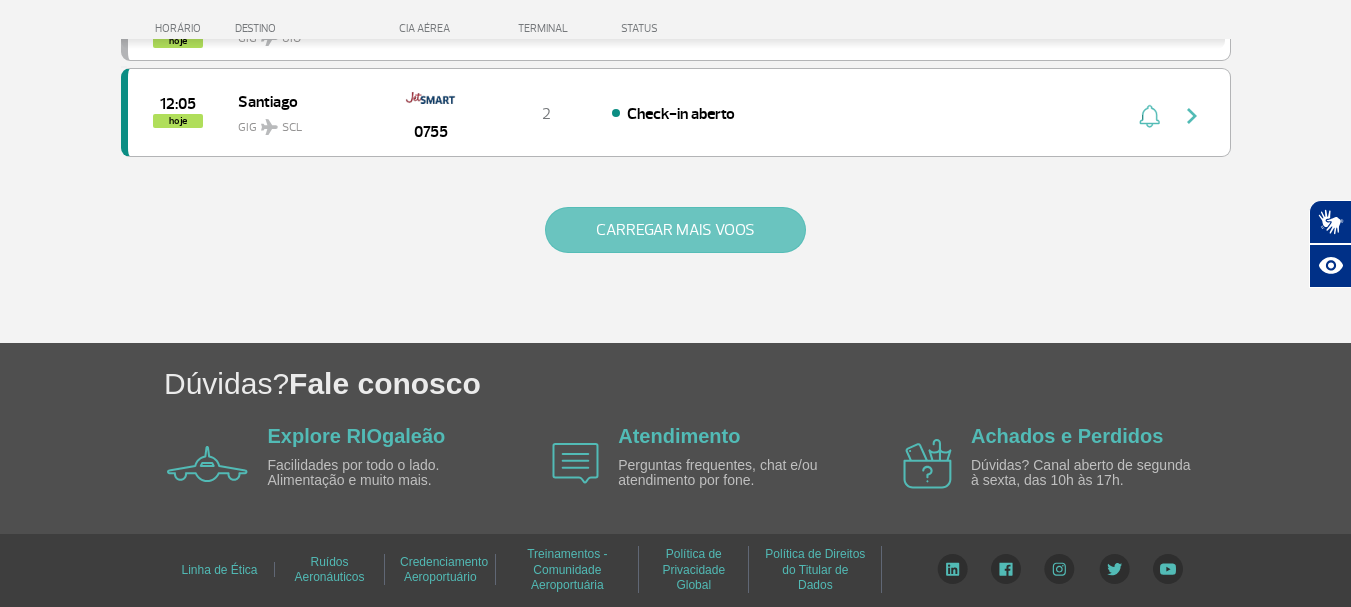 click on "CARREGAR MAIS VOOS" at bounding box center [675, 230] 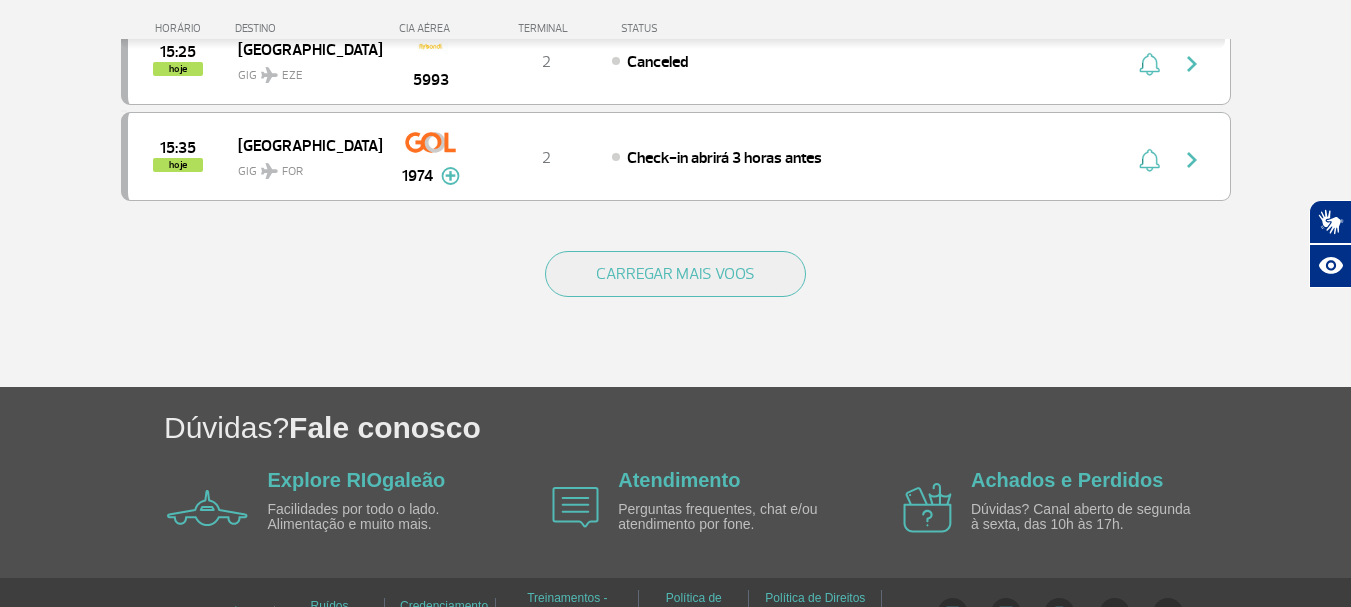 scroll, scrollTop: 3994, scrollLeft: 0, axis: vertical 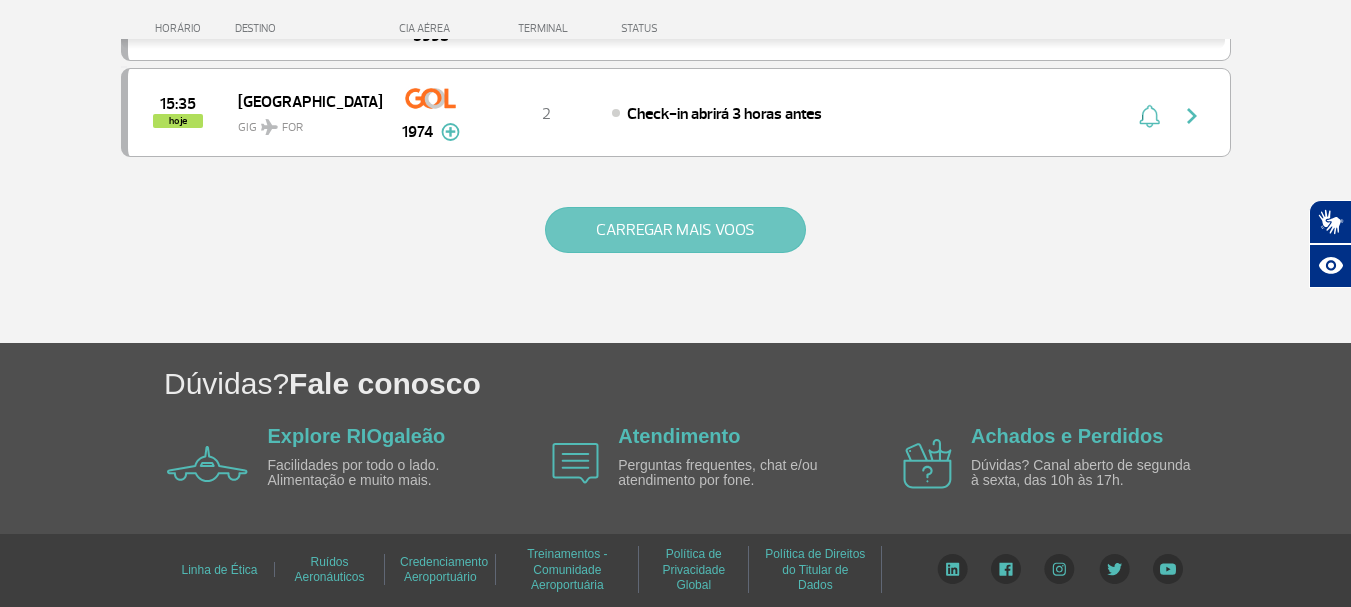 click on "CARREGAR MAIS VOOS" at bounding box center [675, 230] 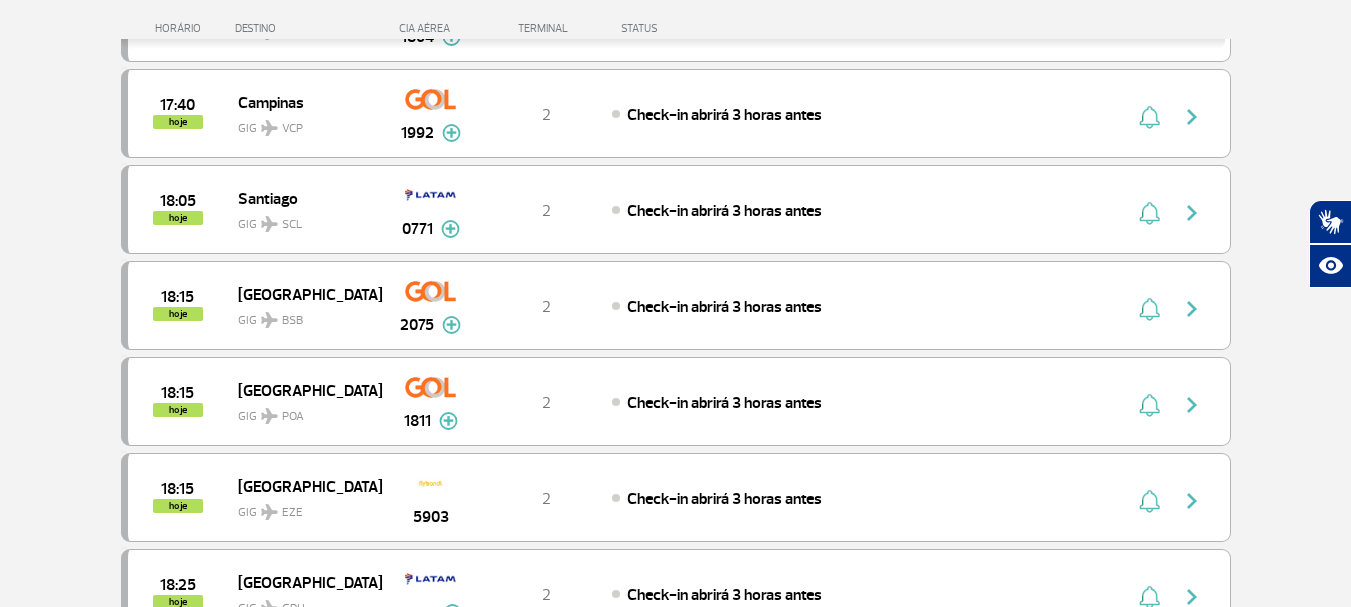 scroll, scrollTop: 5394, scrollLeft: 0, axis: vertical 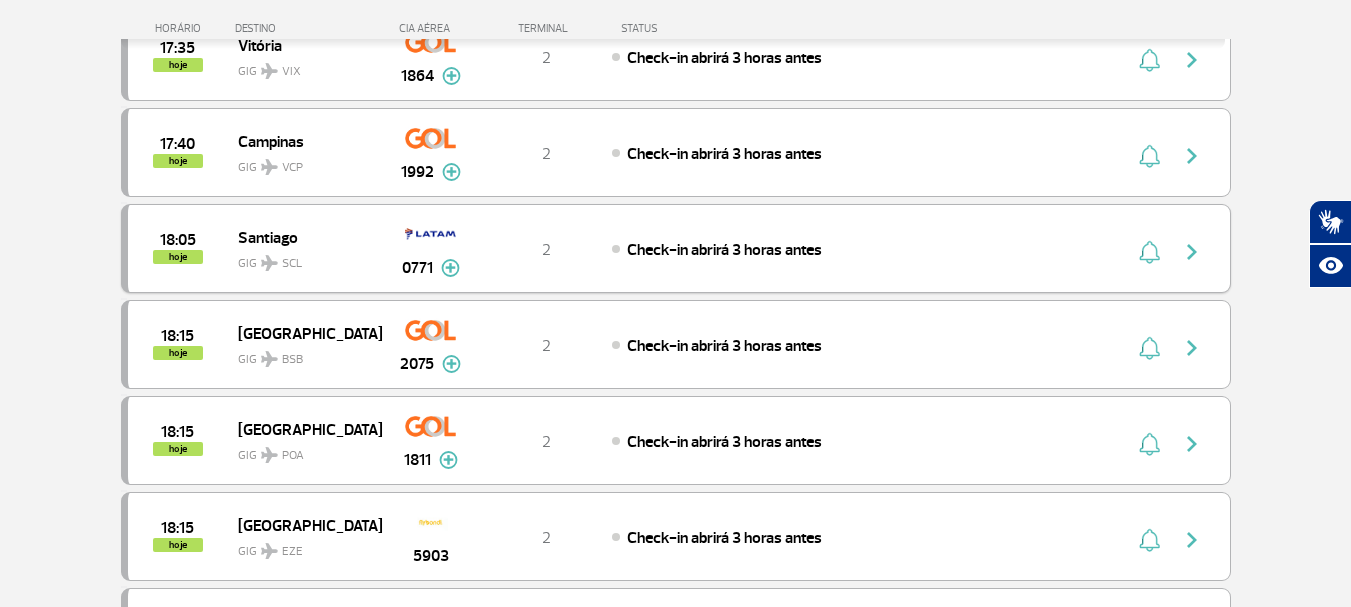 click at bounding box center (450, 268) 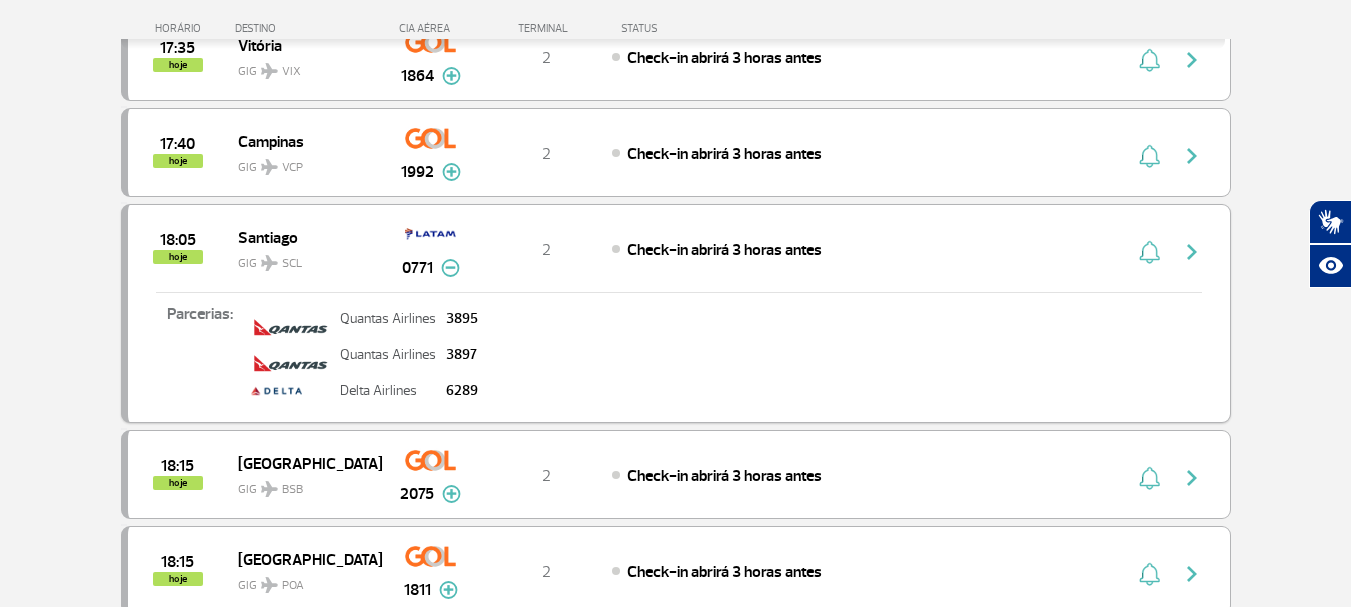 click at bounding box center (1192, 252) 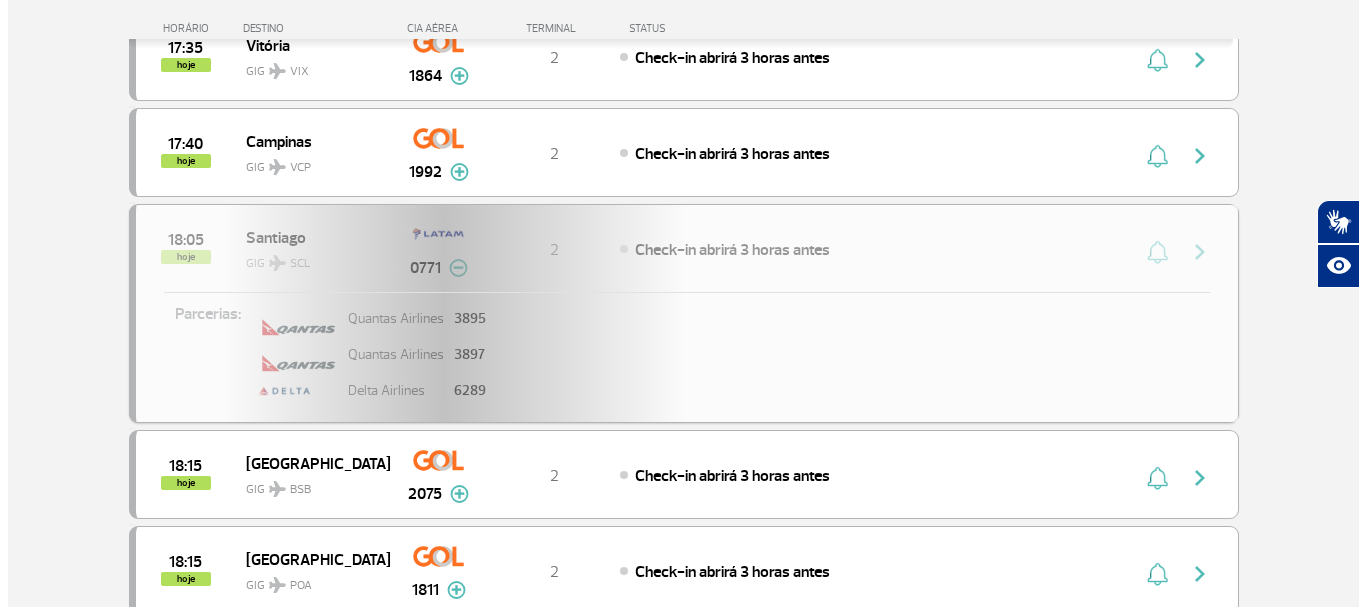 scroll, scrollTop: 0, scrollLeft: 0, axis: both 